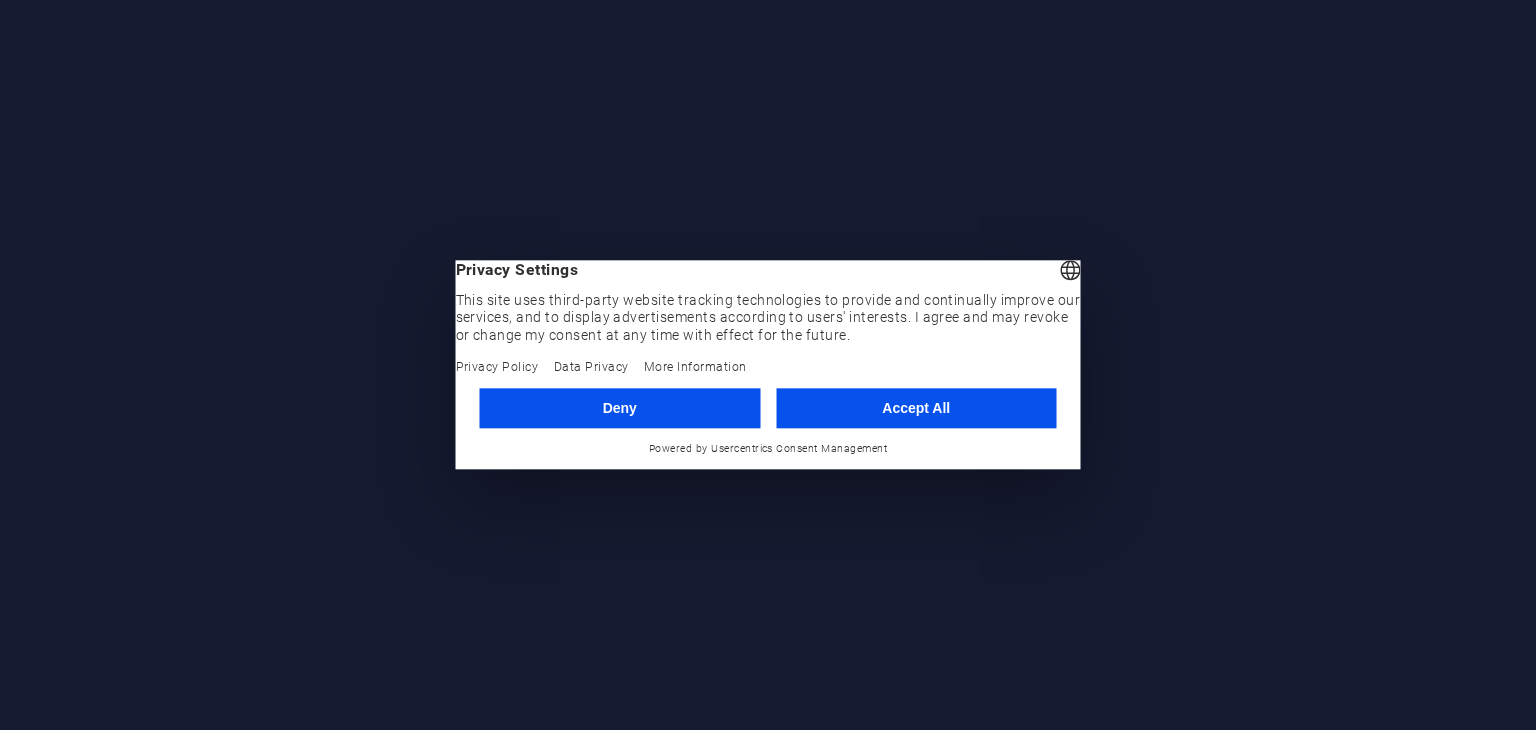 scroll, scrollTop: 0, scrollLeft: 0, axis: both 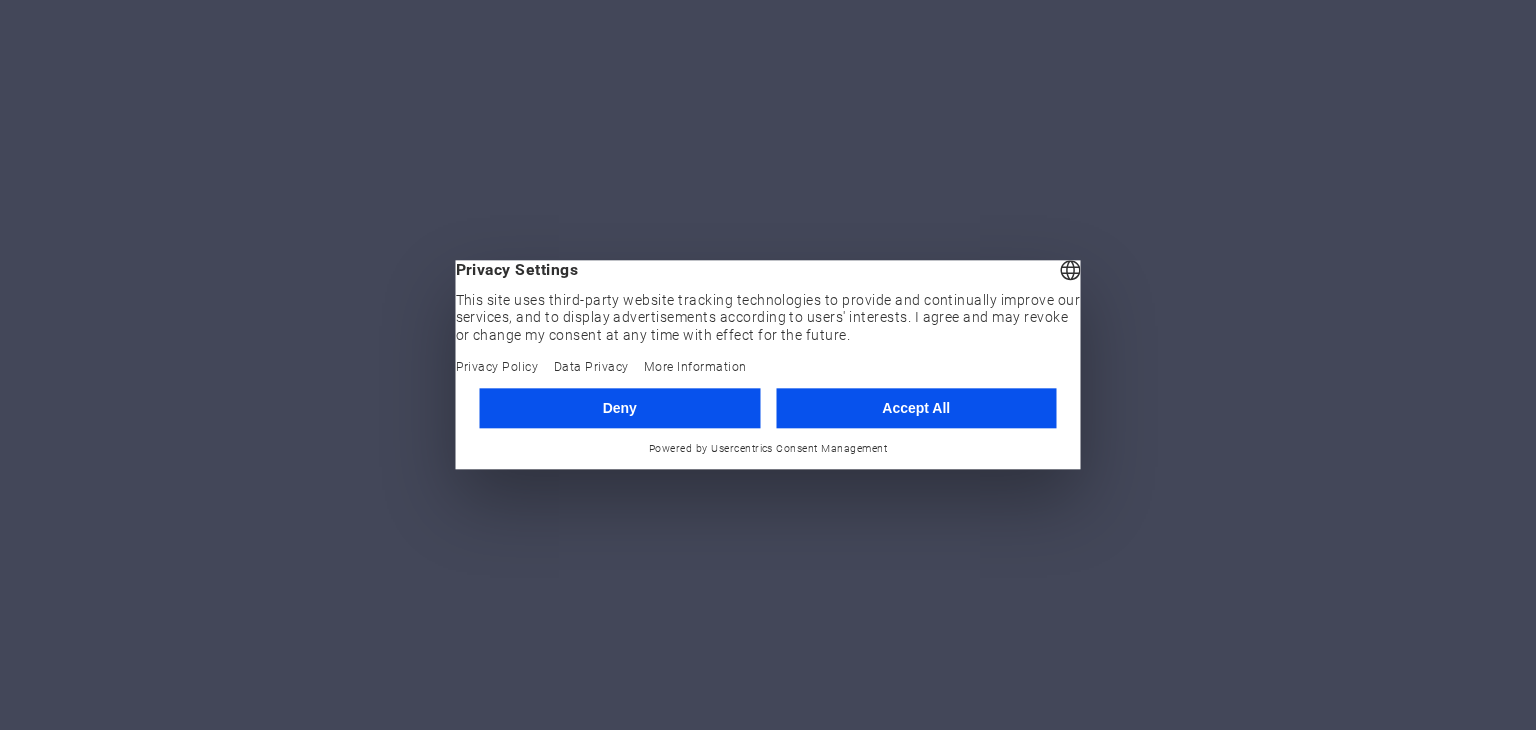click on "Accept All" at bounding box center (916, 408) 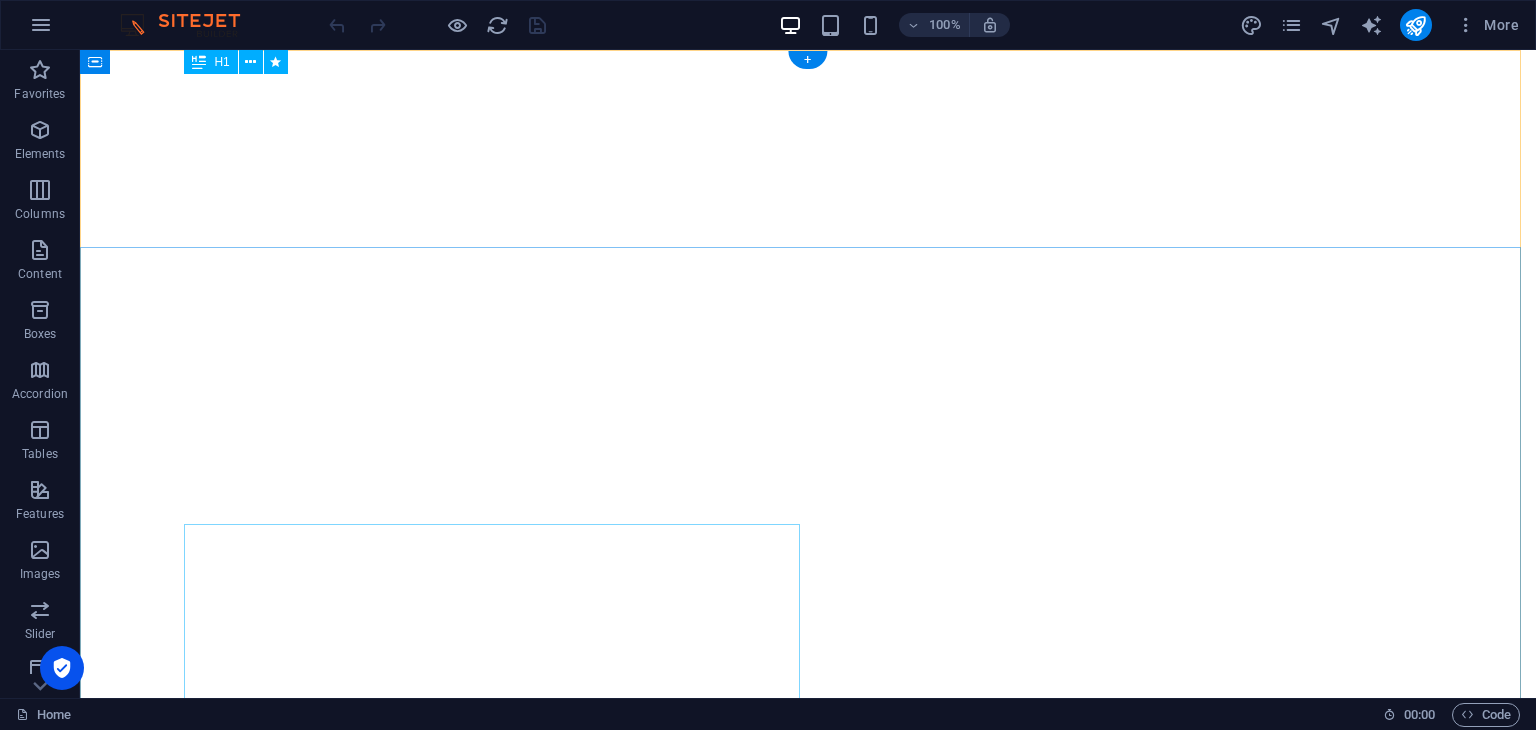 scroll, scrollTop: 0, scrollLeft: 0, axis: both 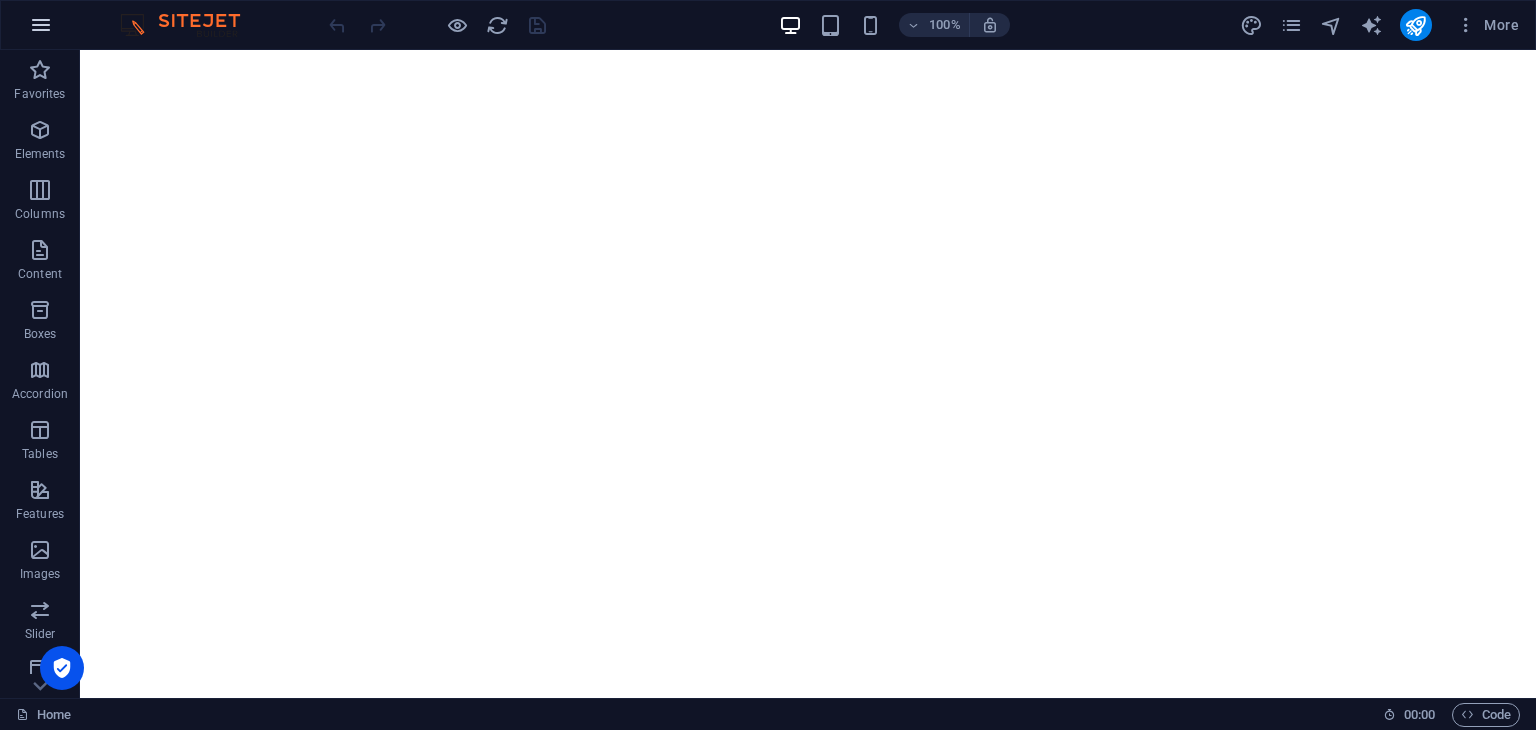 click at bounding box center (41, 25) 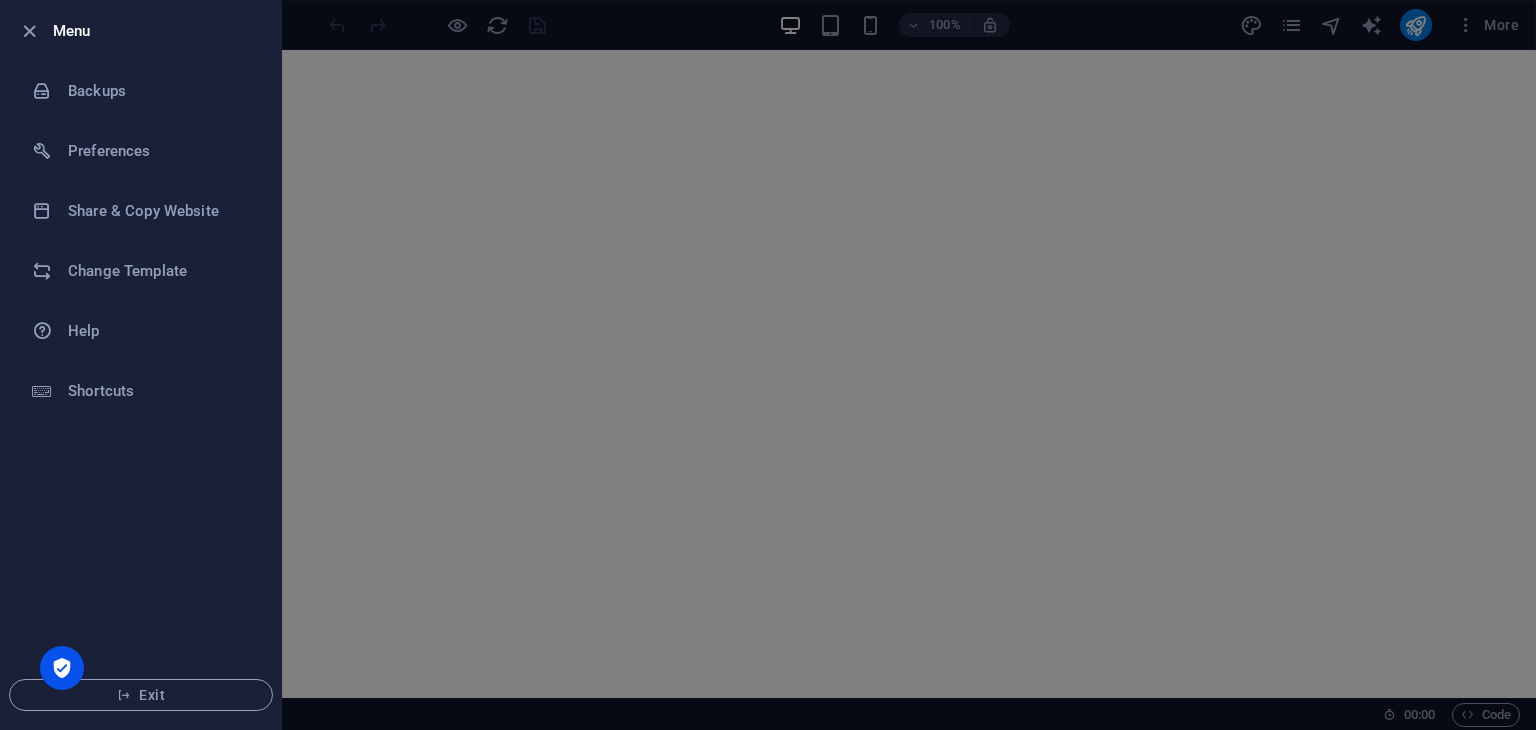 click at bounding box center [768, 365] 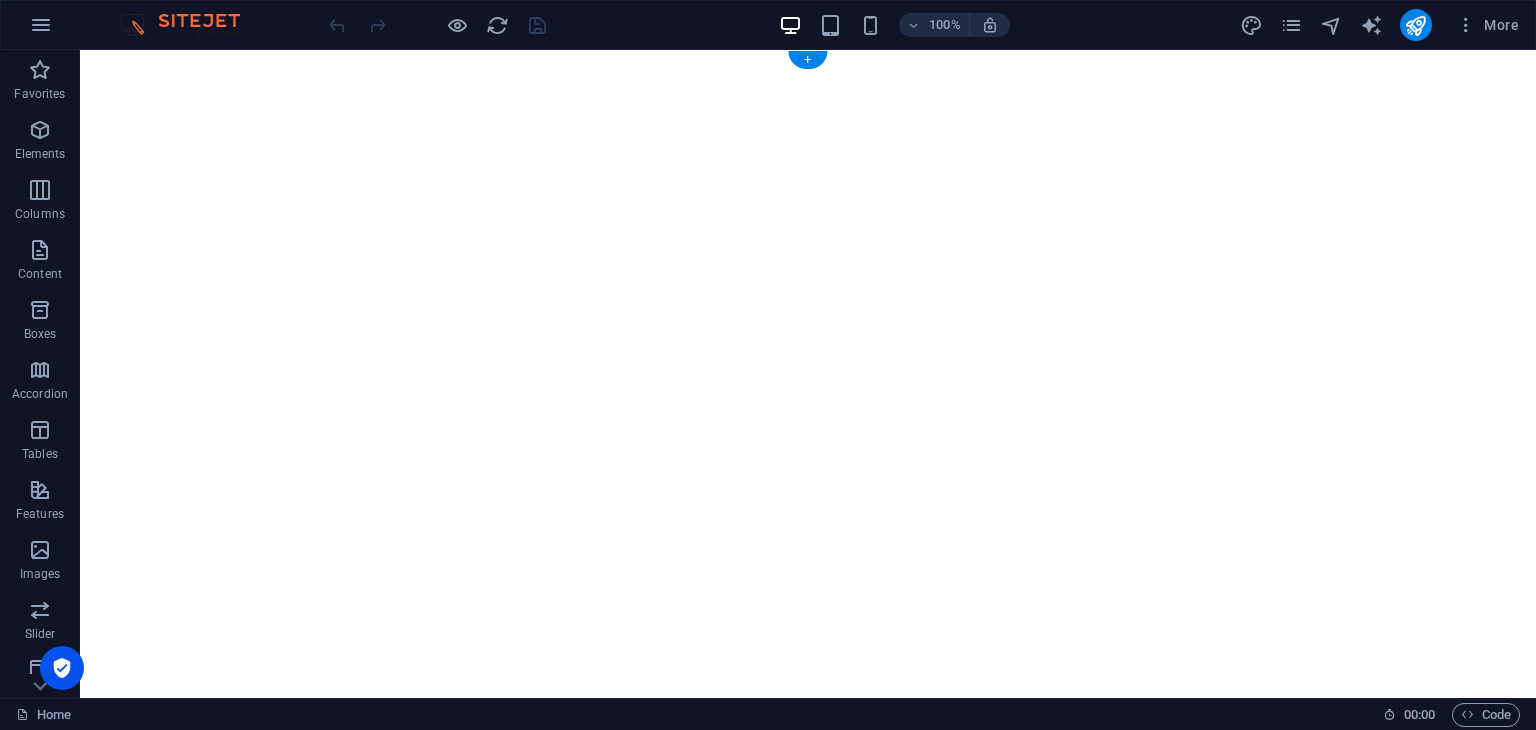 click at bounding box center [808, 1556] 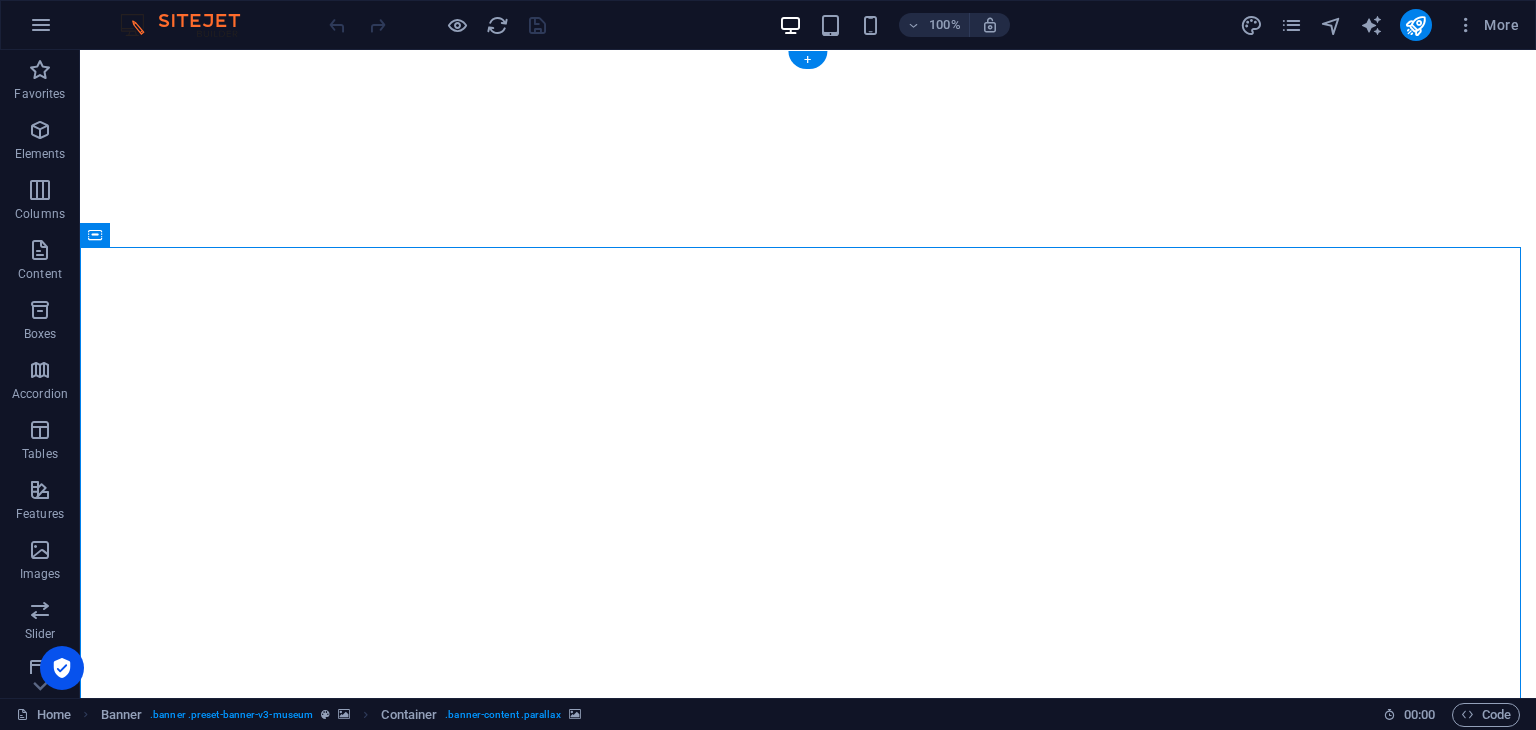 click at bounding box center (808, 1556) 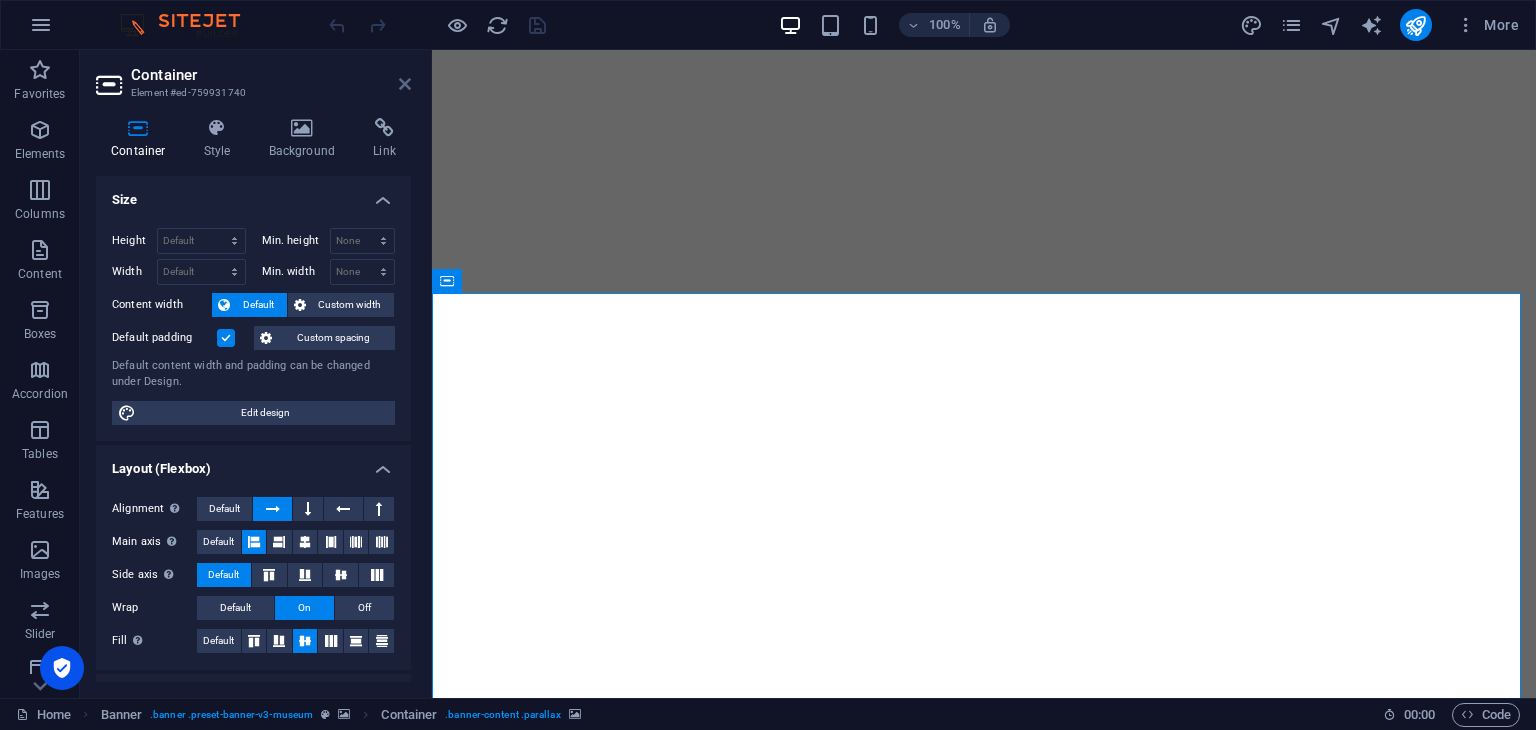 click at bounding box center [405, 84] 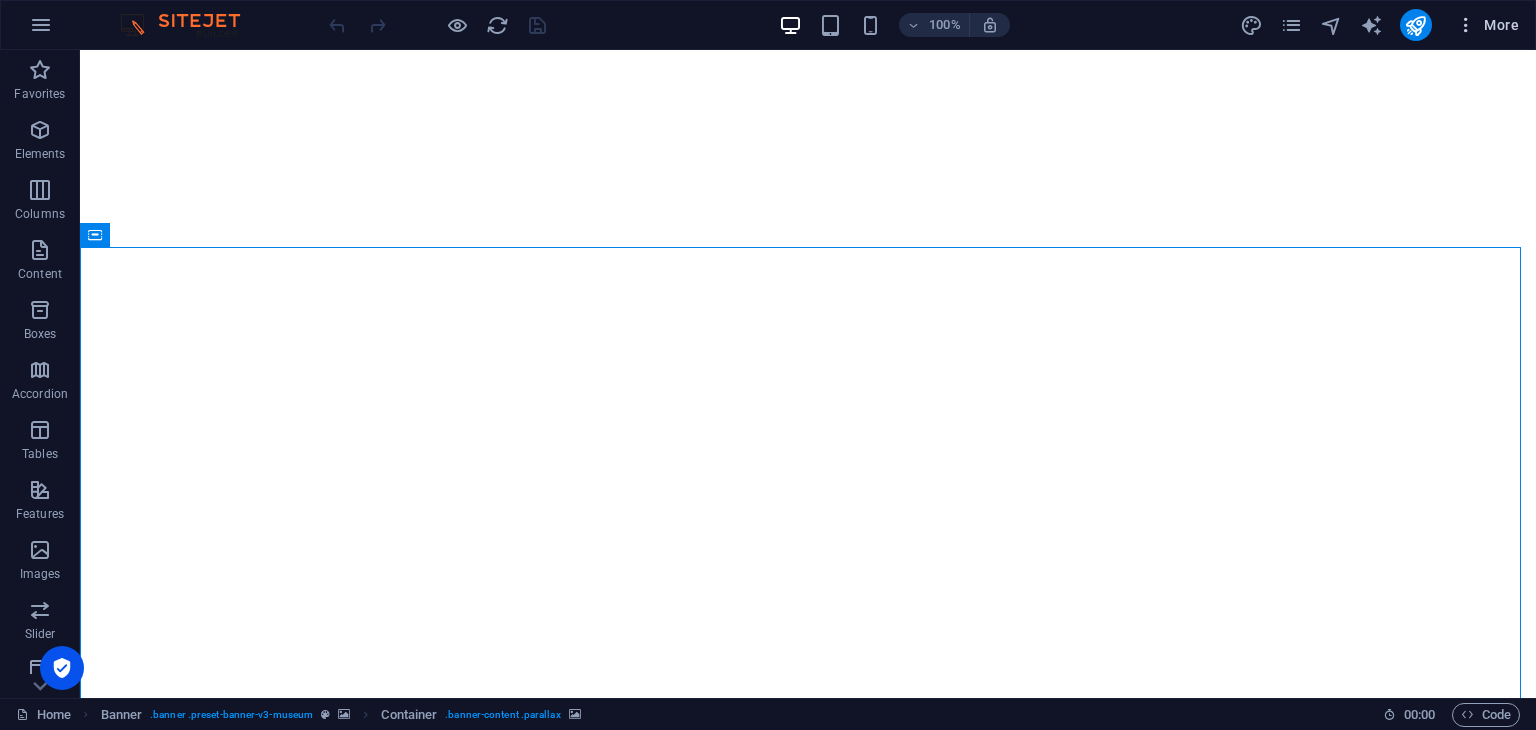 click on "More" at bounding box center (1487, 25) 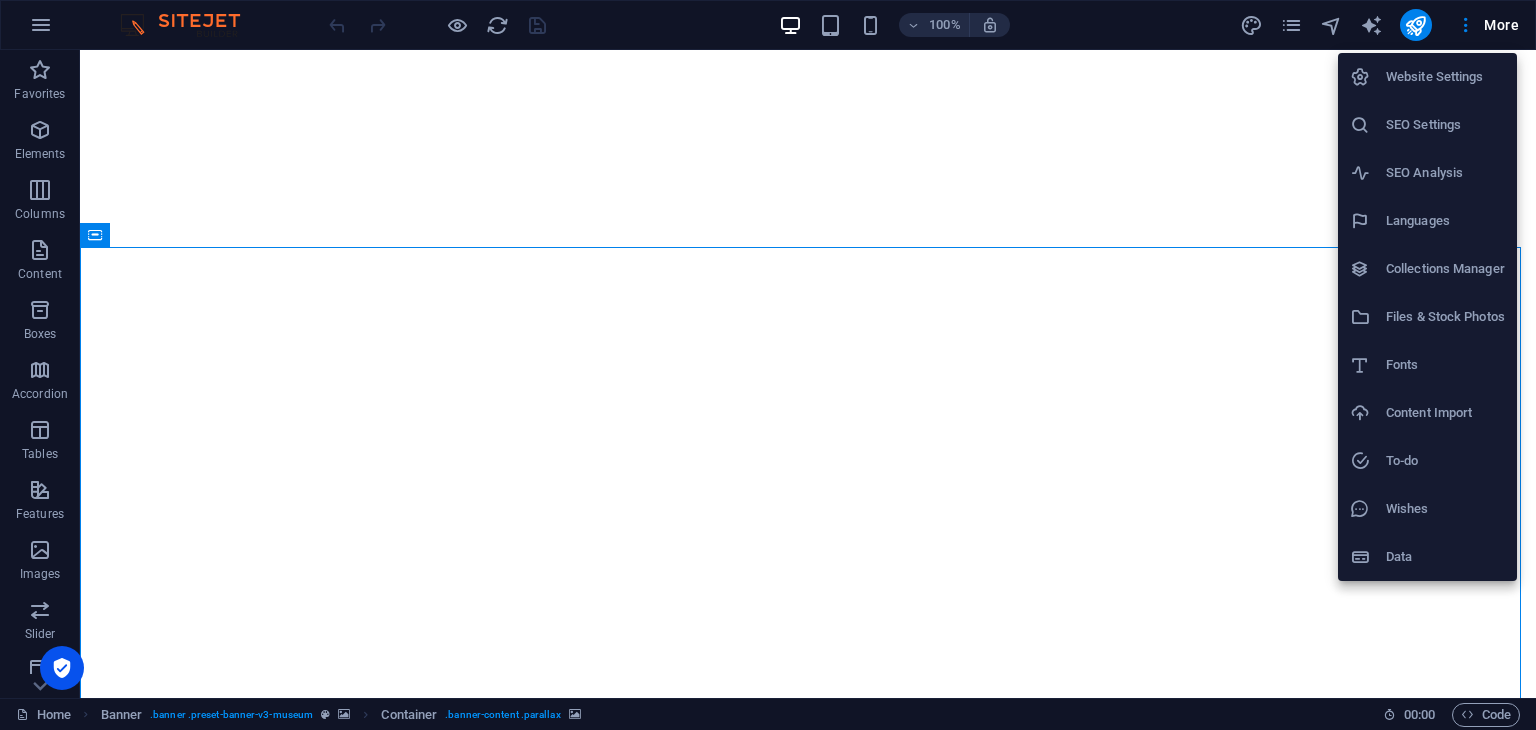click on "Files & Stock Photos" at bounding box center (1445, 317) 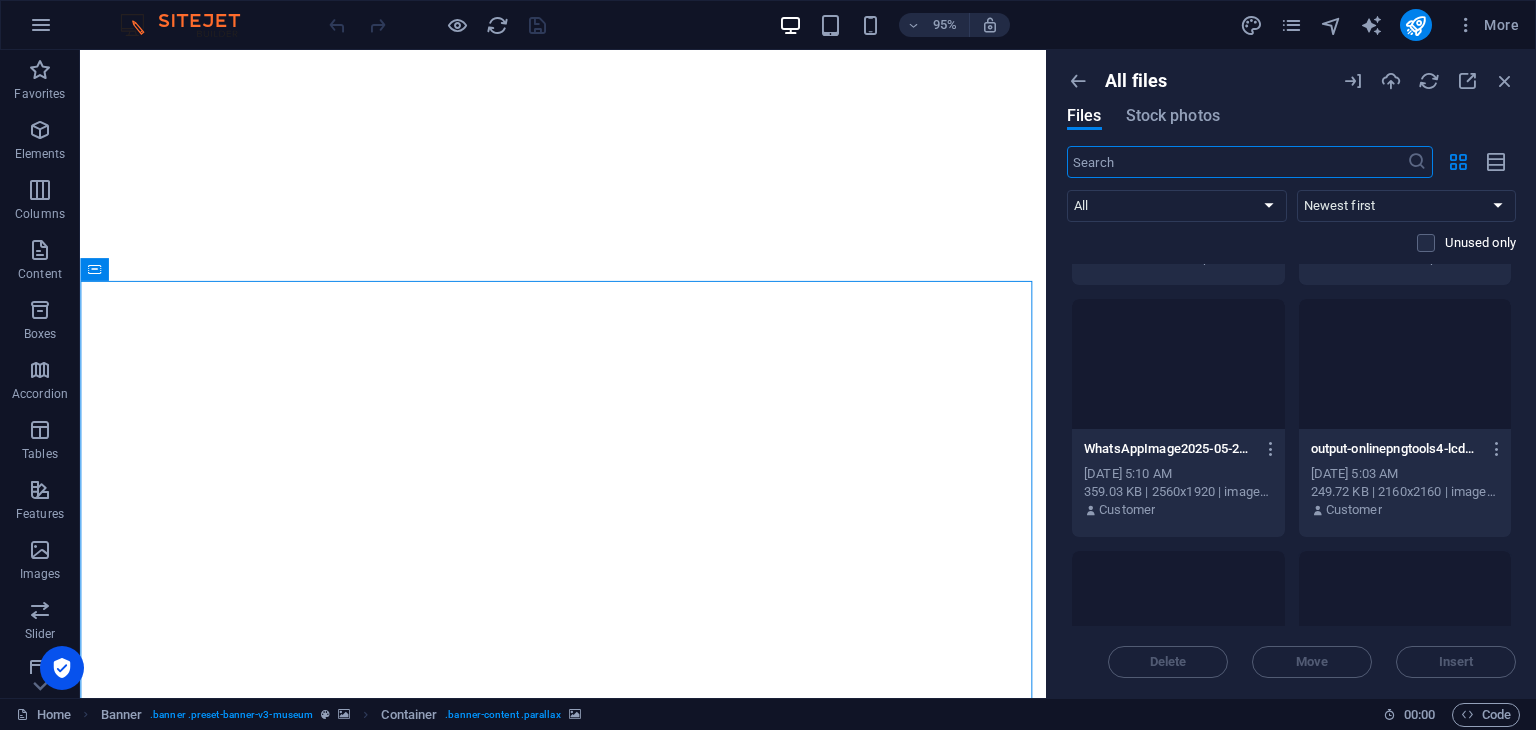 scroll, scrollTop: 15200, scrollLeft: 0, axis: vertical 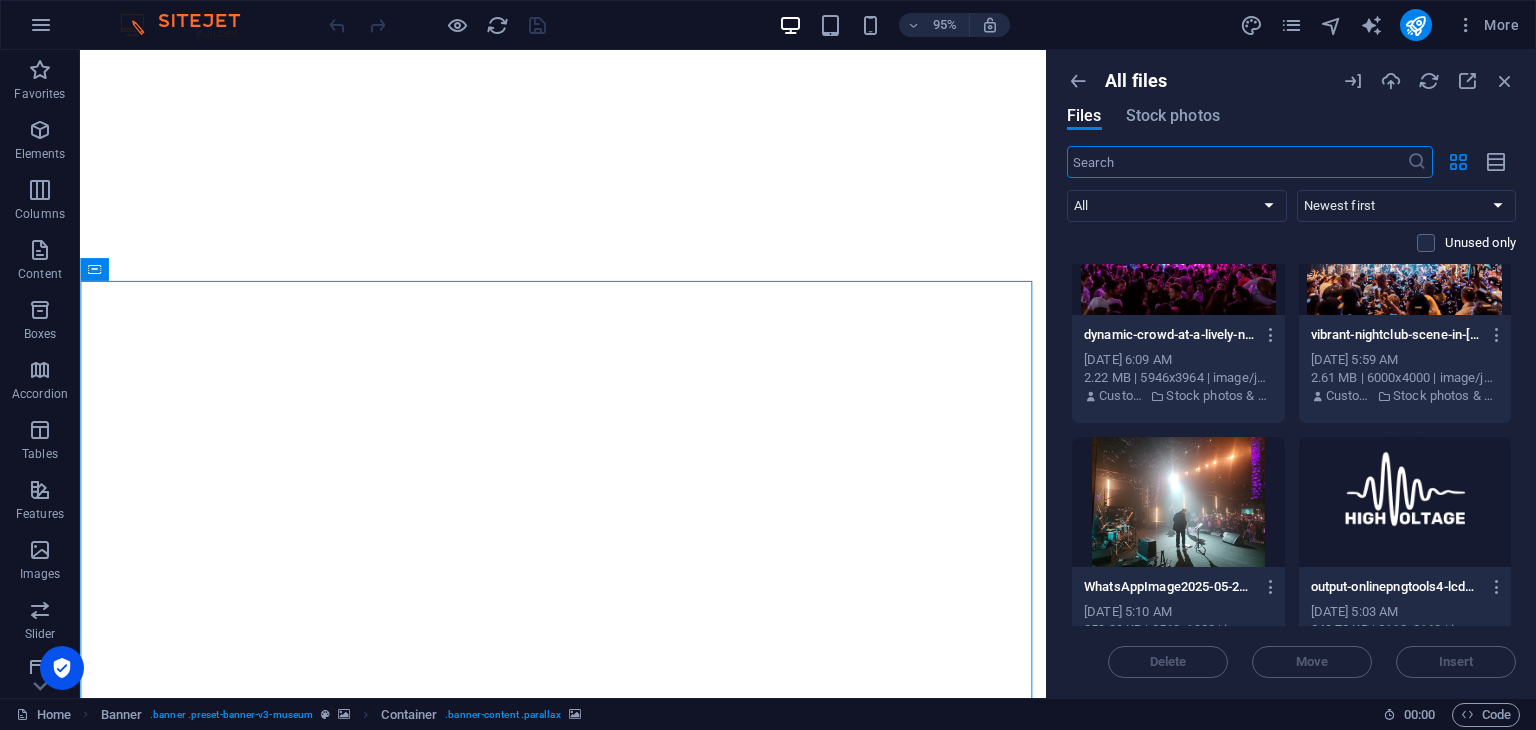 click at bounding box center [1405, 502] 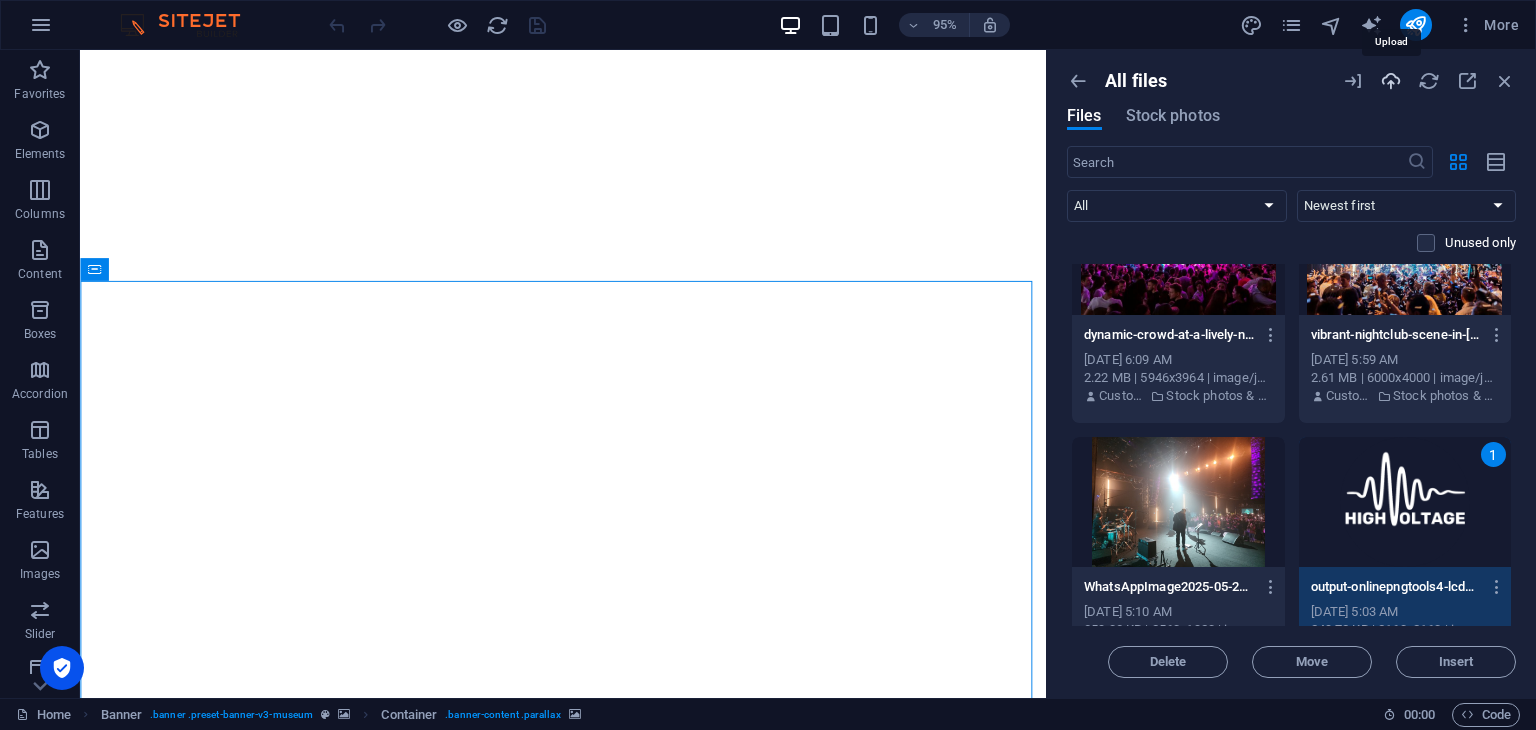 click at bounding box center [1391, 81] 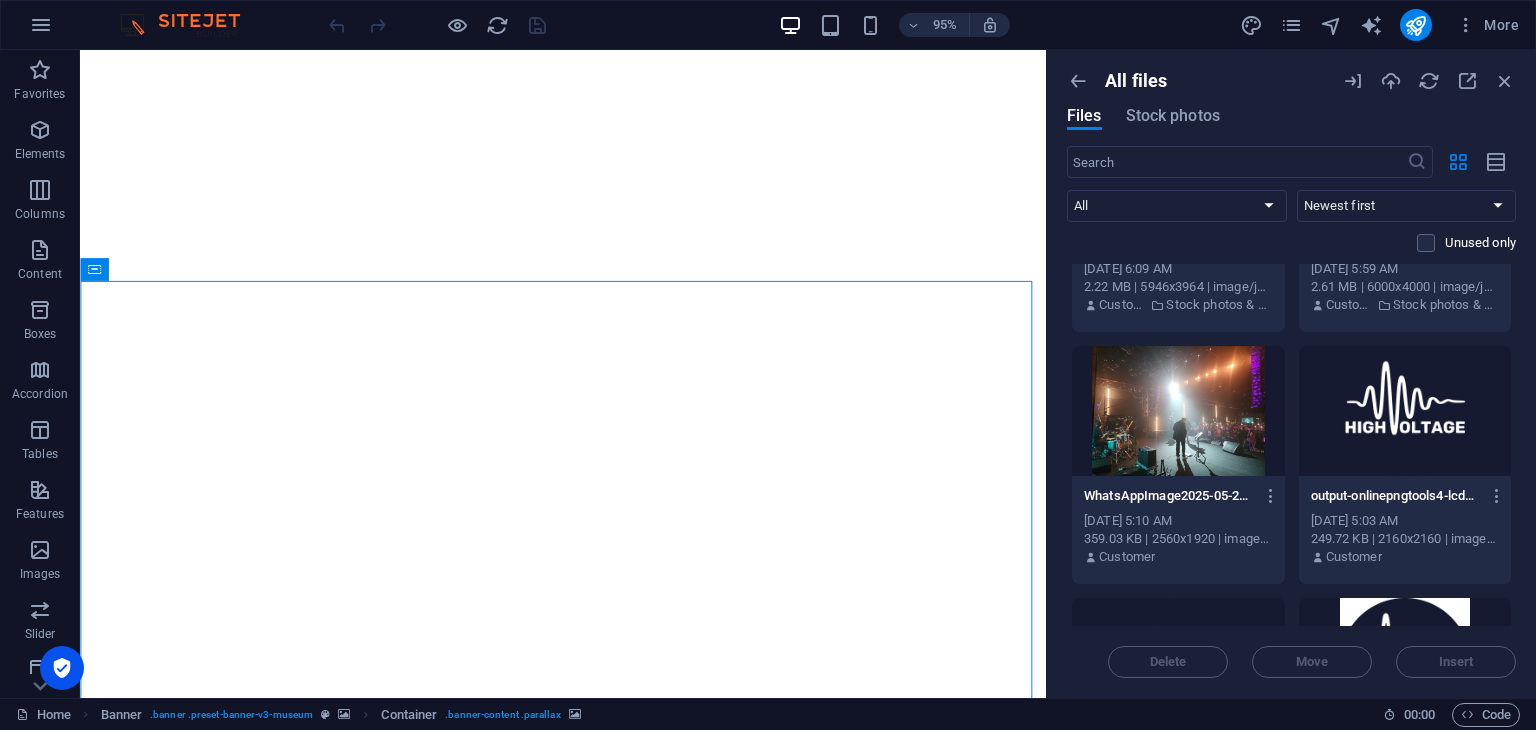 scroll, scrollTop: 15300, scrollLeft: 0, axis: vertical 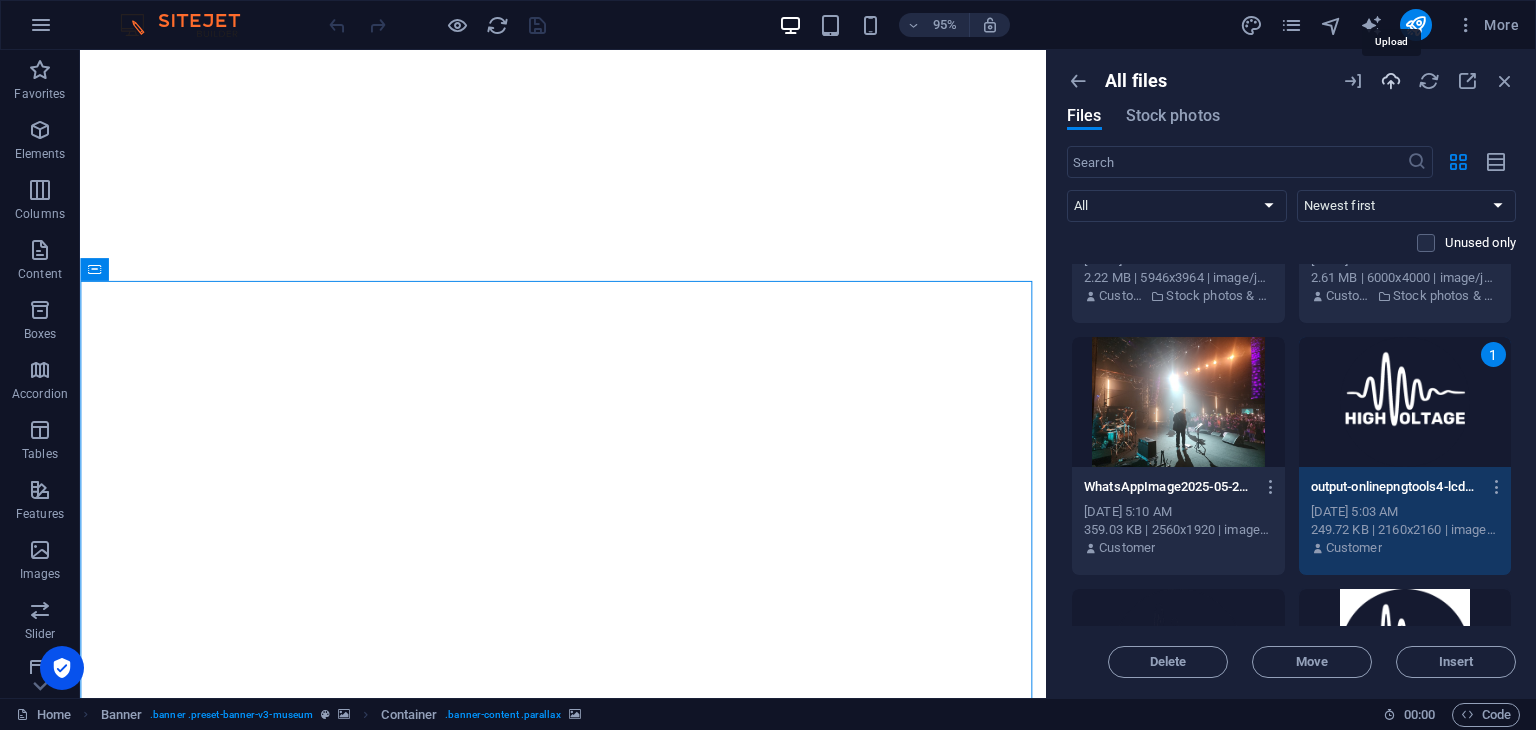 click at bounding box center (1391, 81) 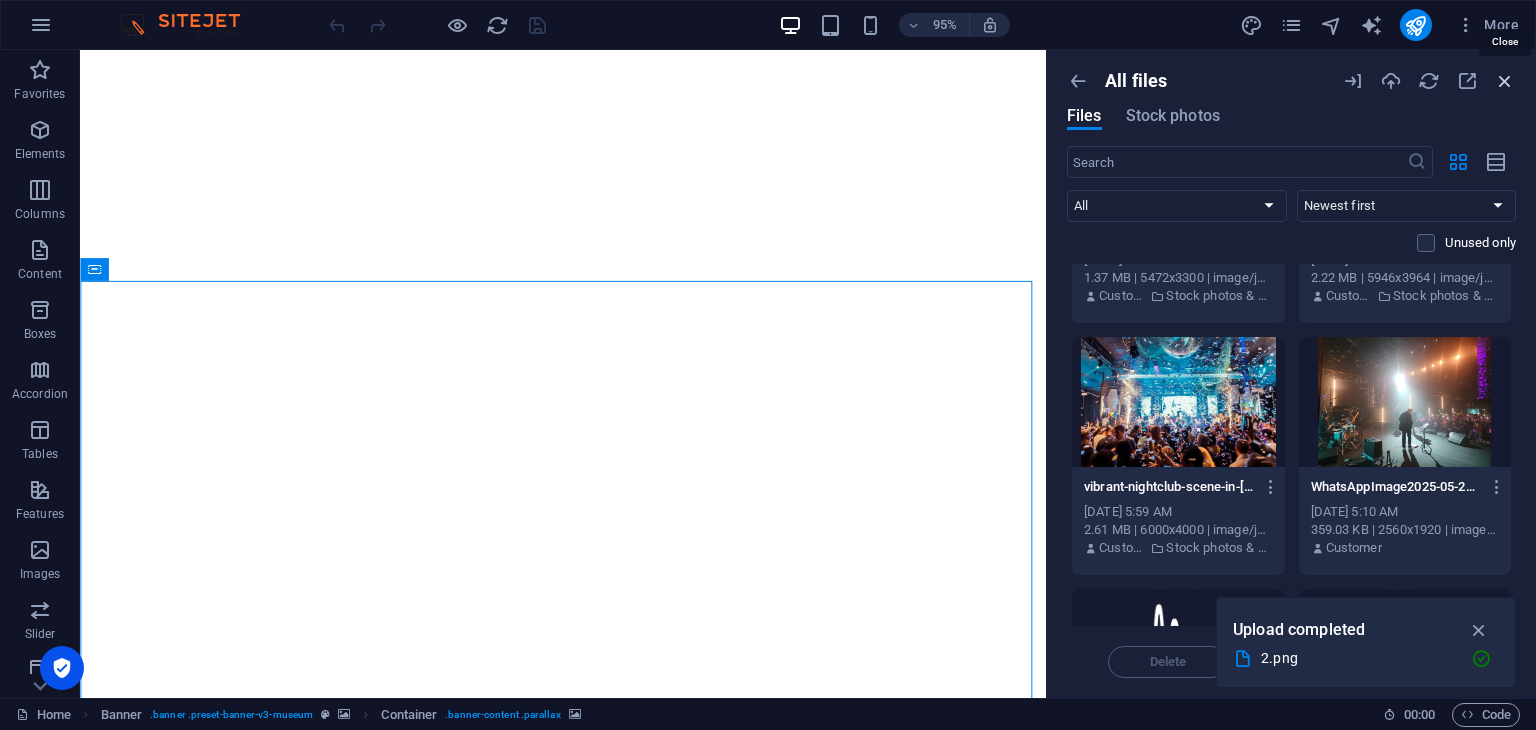 click at bounding box center (1505, 81) 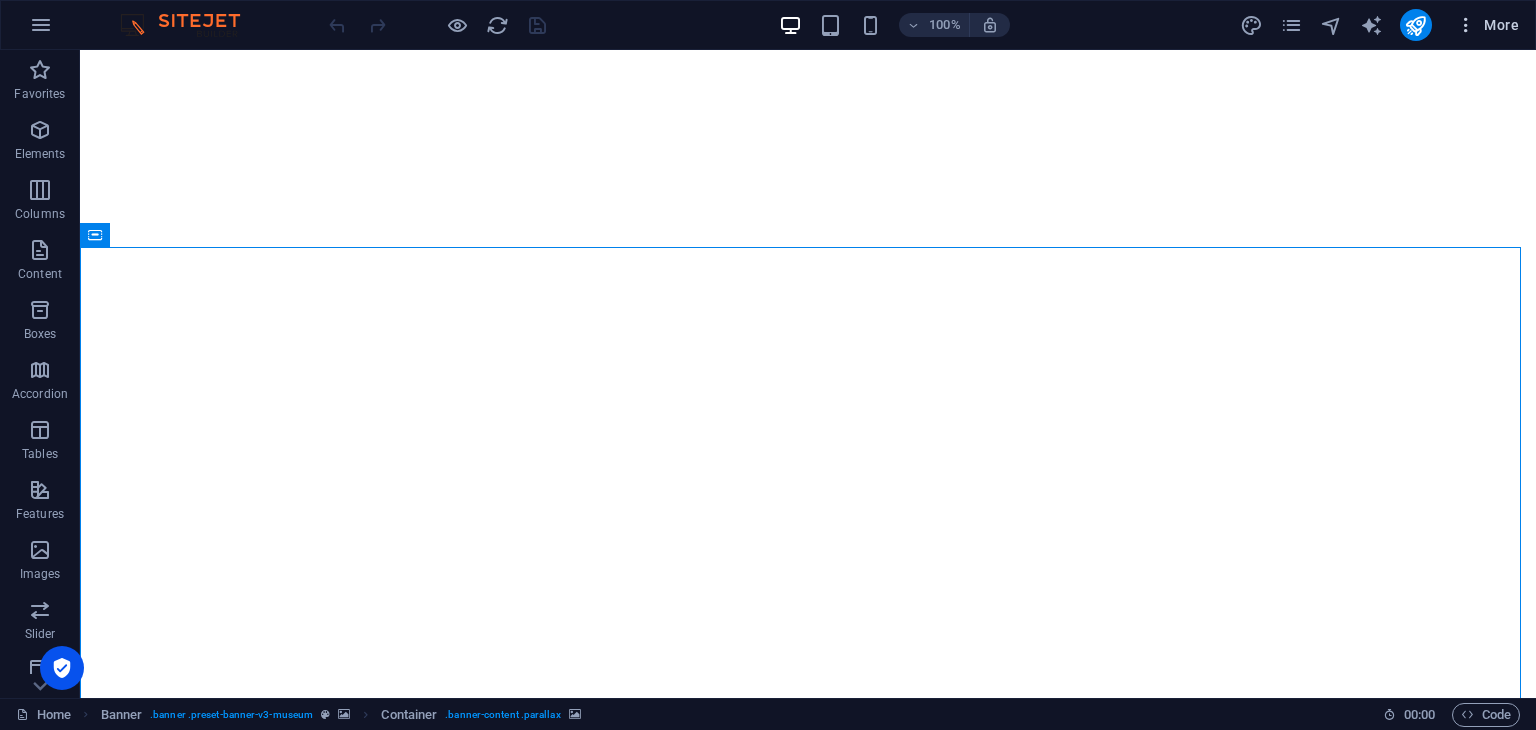 click at bounding box center [1466, 25] 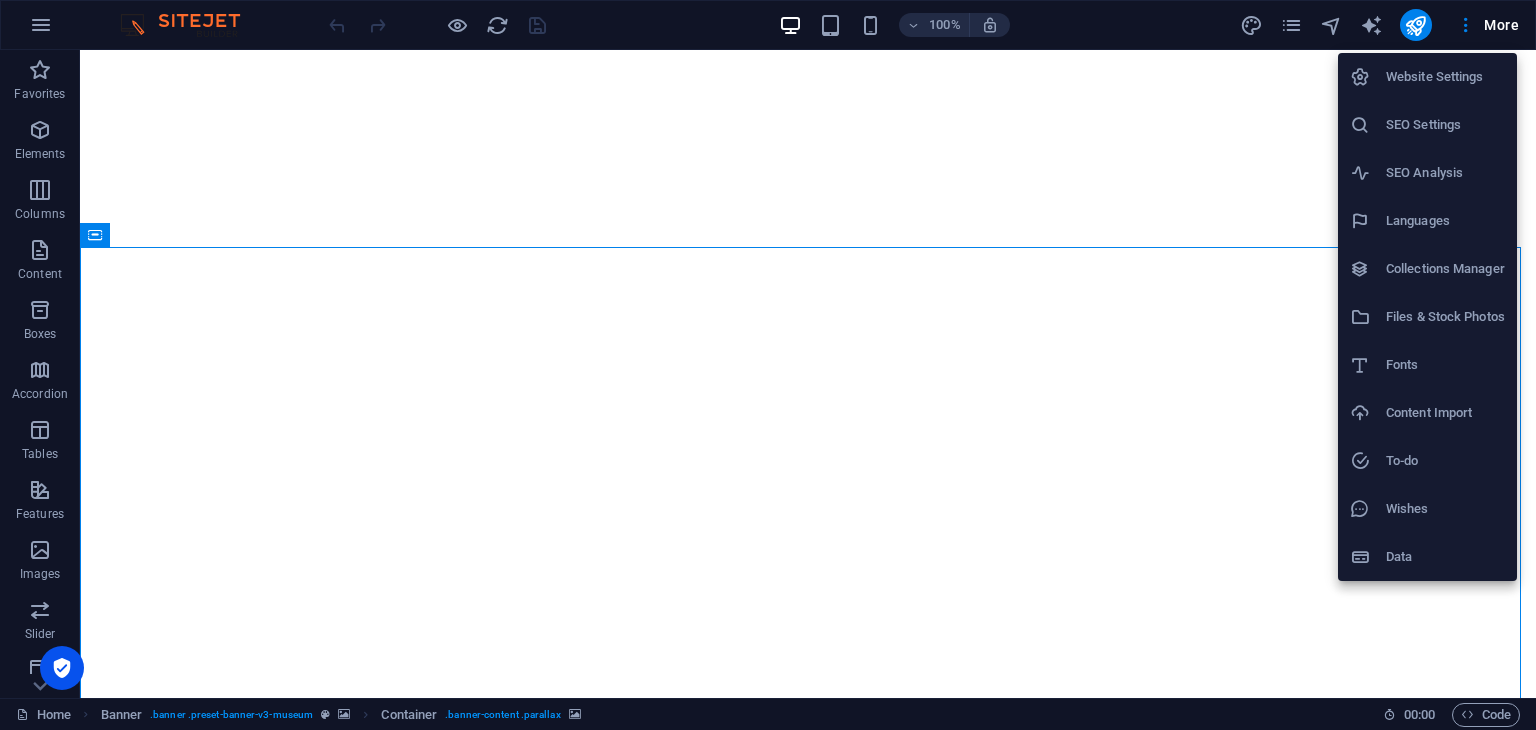 click on "Files & Stock Photos" at bounding box center (1445, 317) 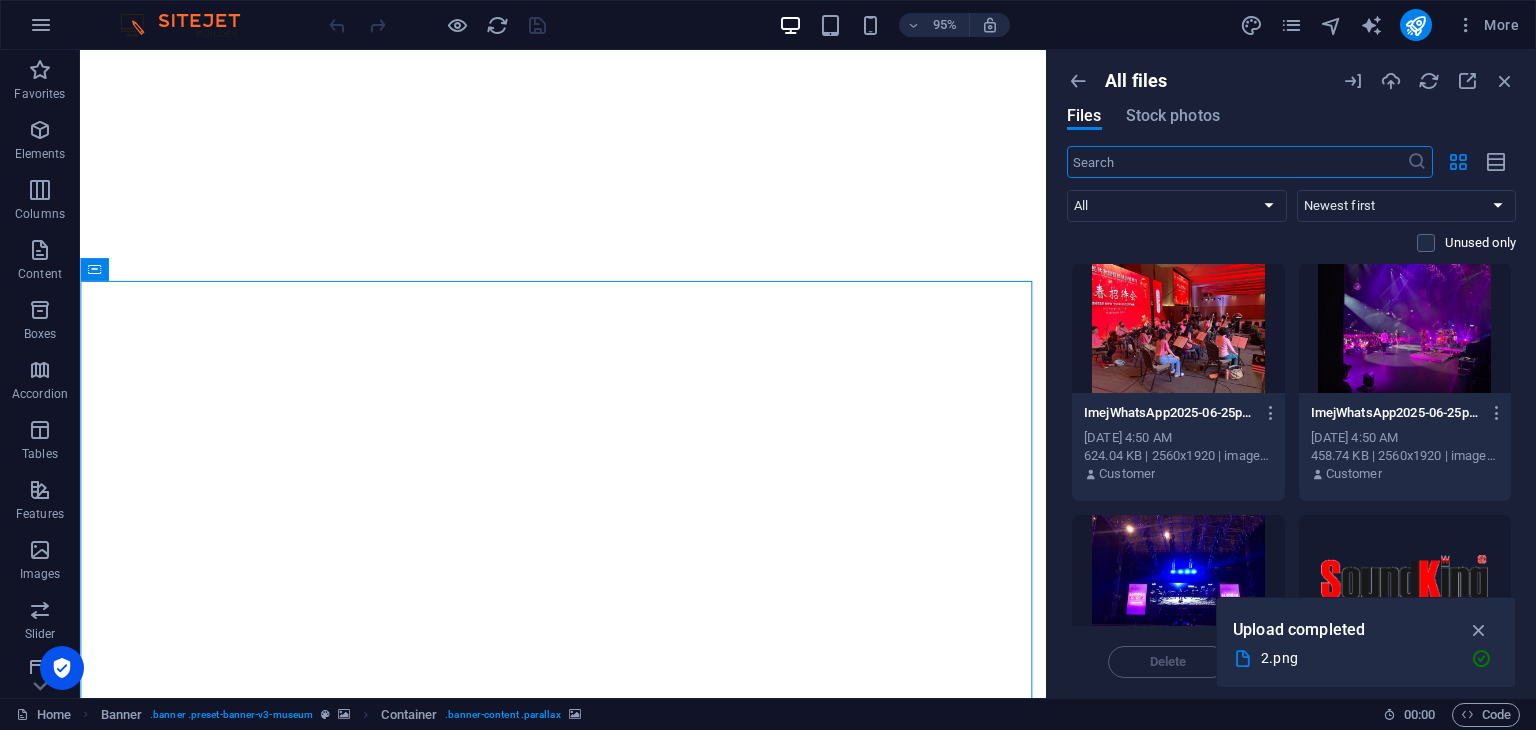 scroll, scrollTop: 7286, scrollLeft: 0, axis: vertical 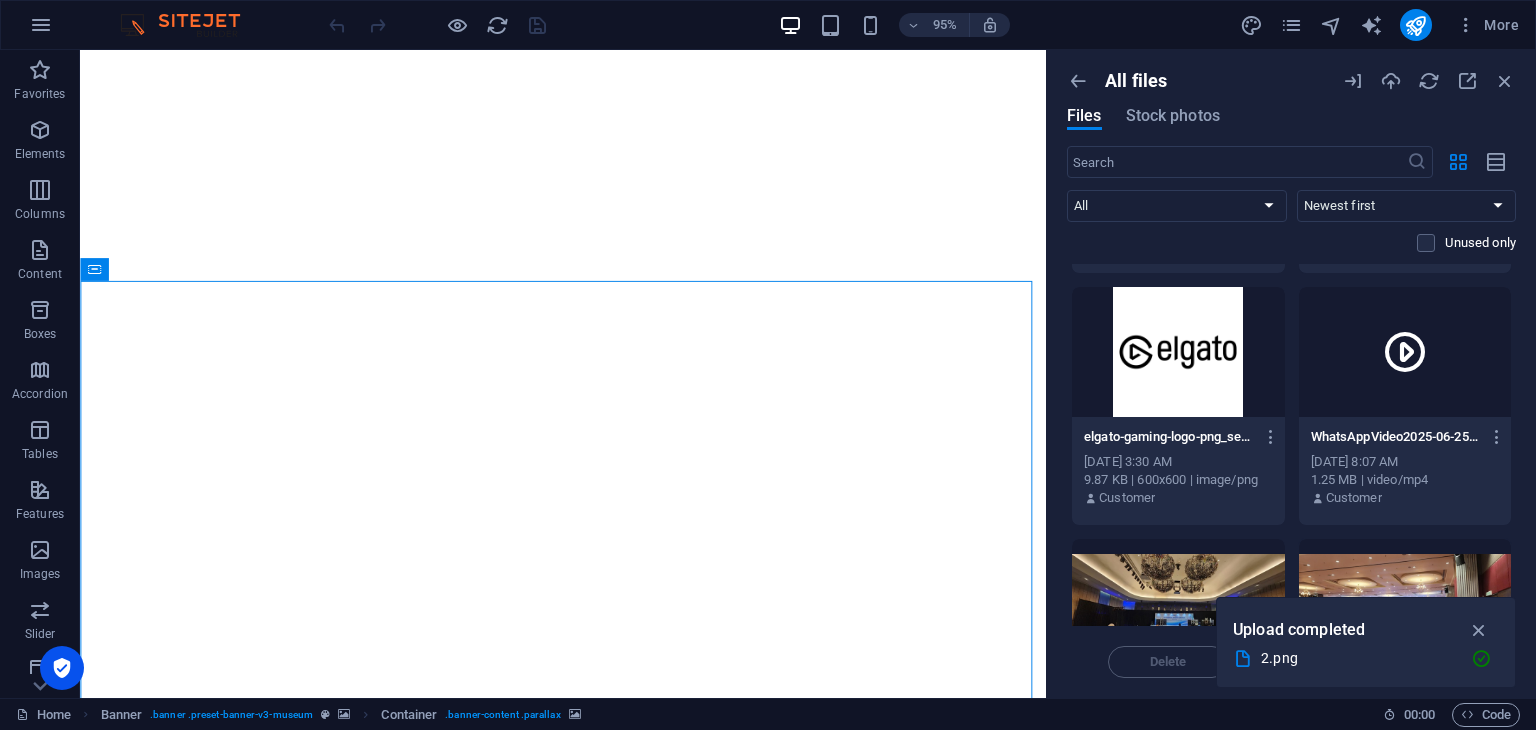 click on "2.png" at bounding box center [1358, 658] 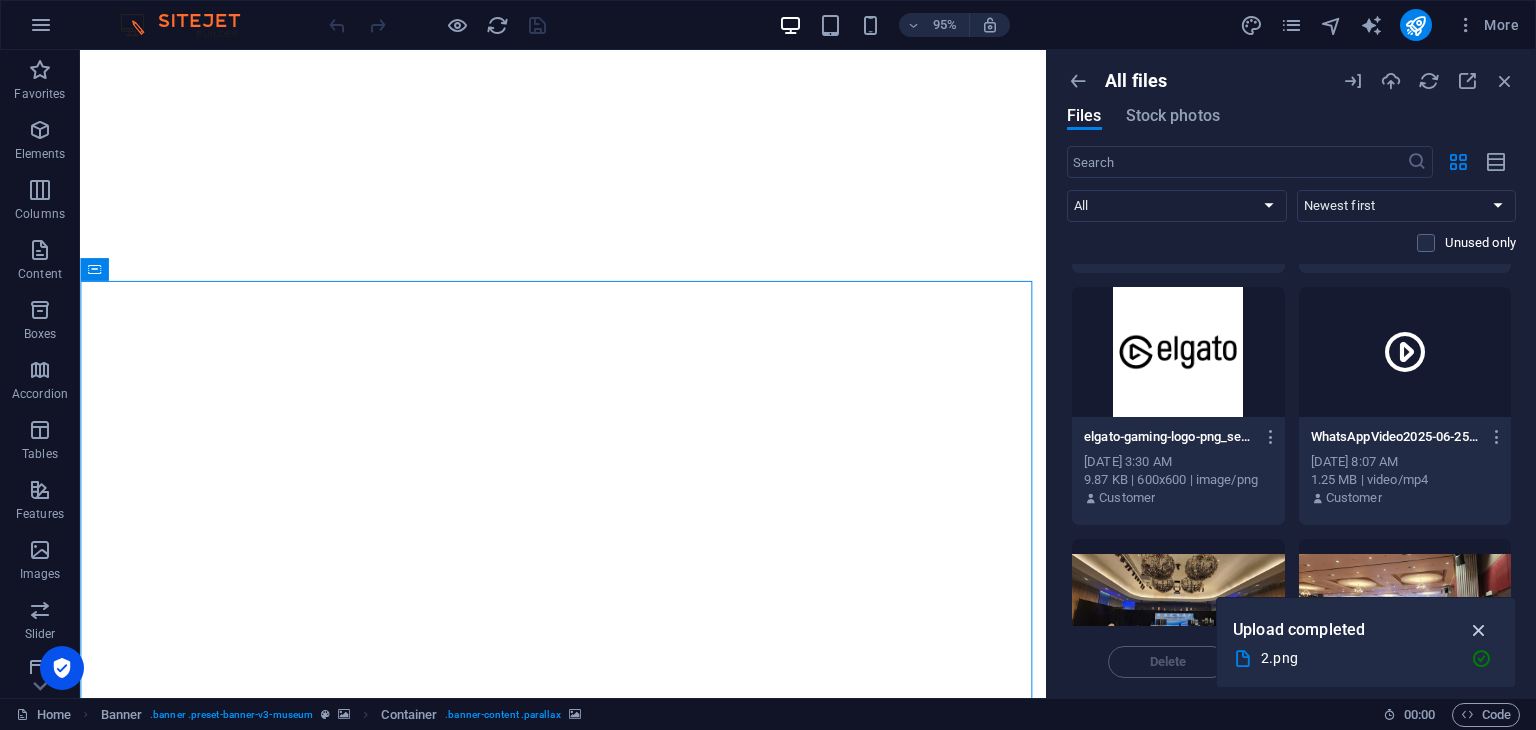click at bounding box center (1479, 630) 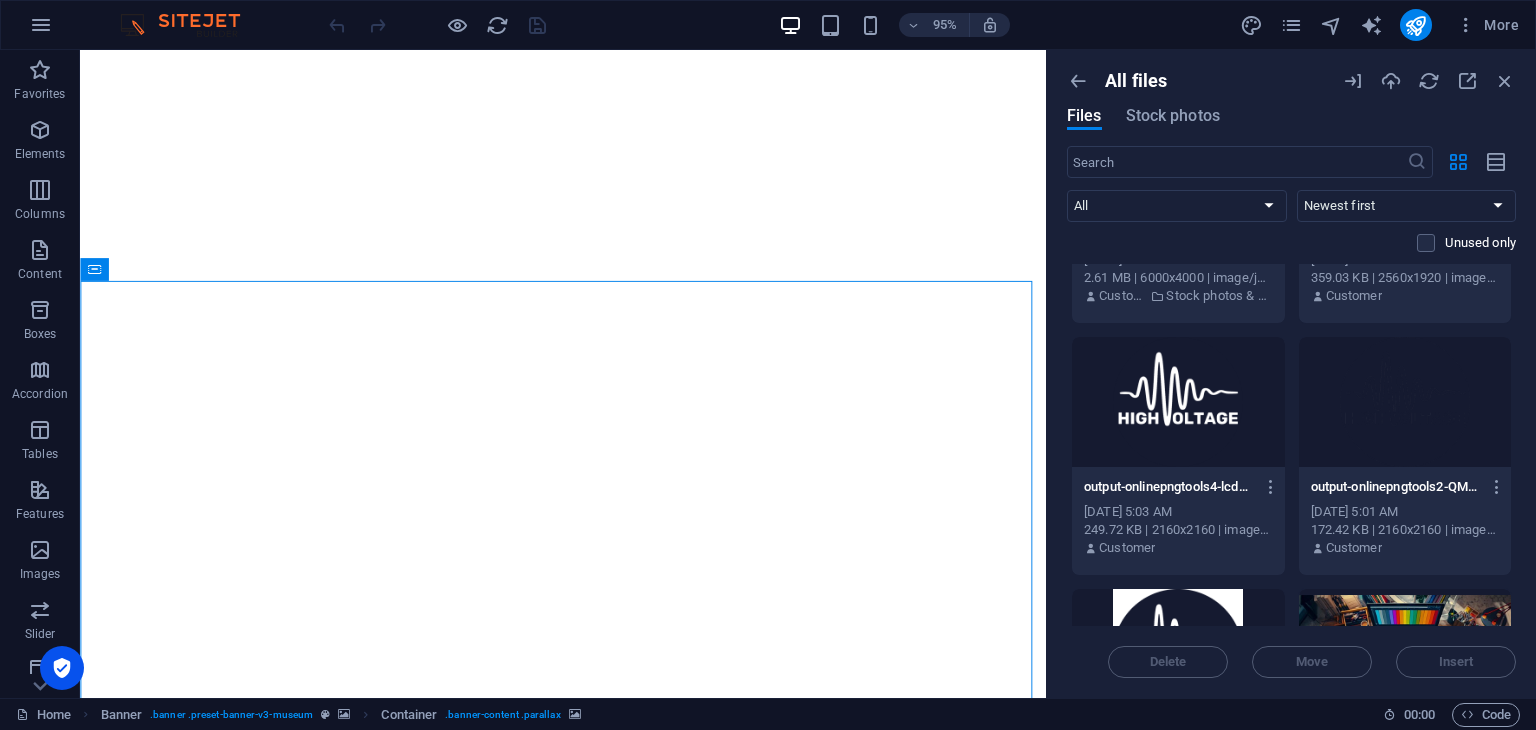 scroll, scrollTop: 15546, scrollLeft: 0, axis: vertical 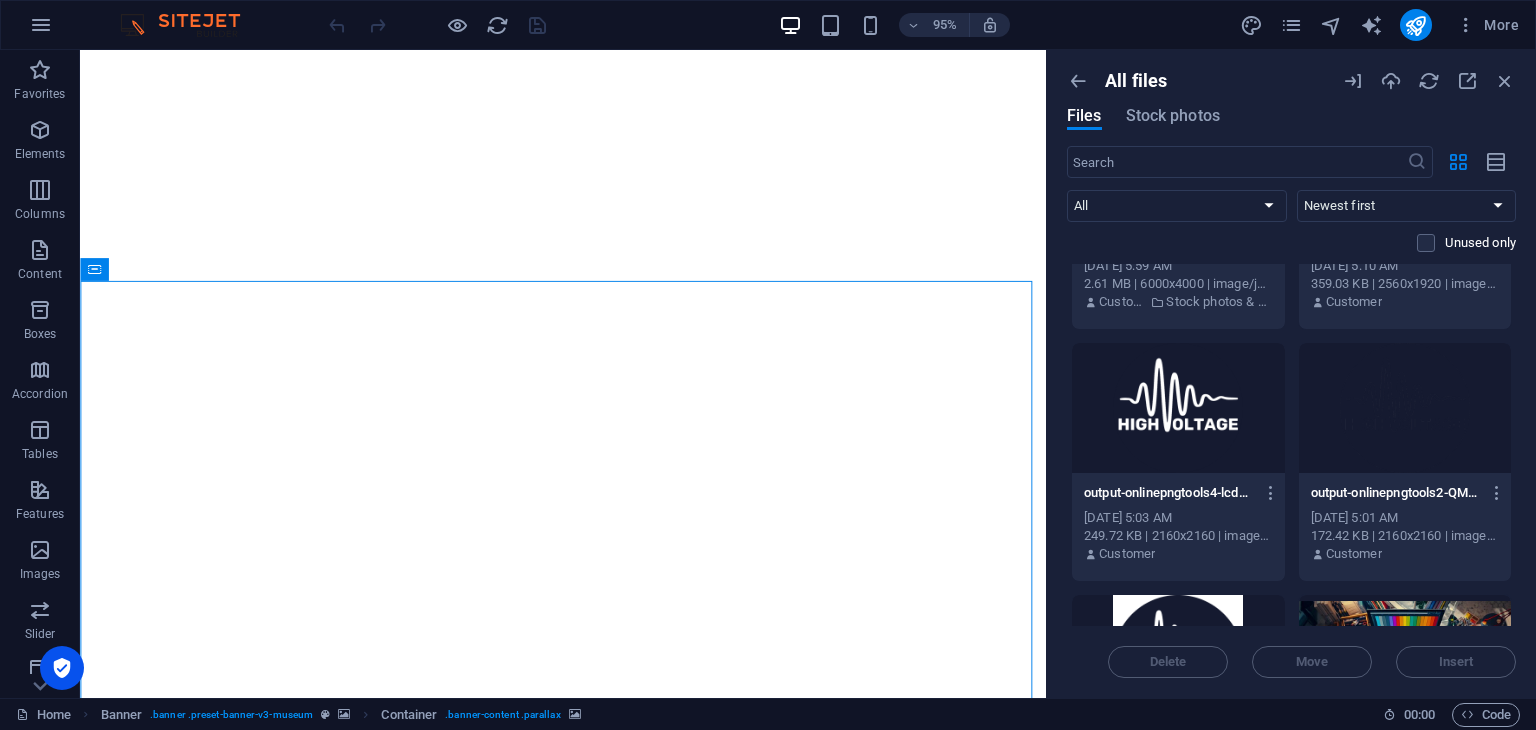 click at bounding box center (1178, 408) 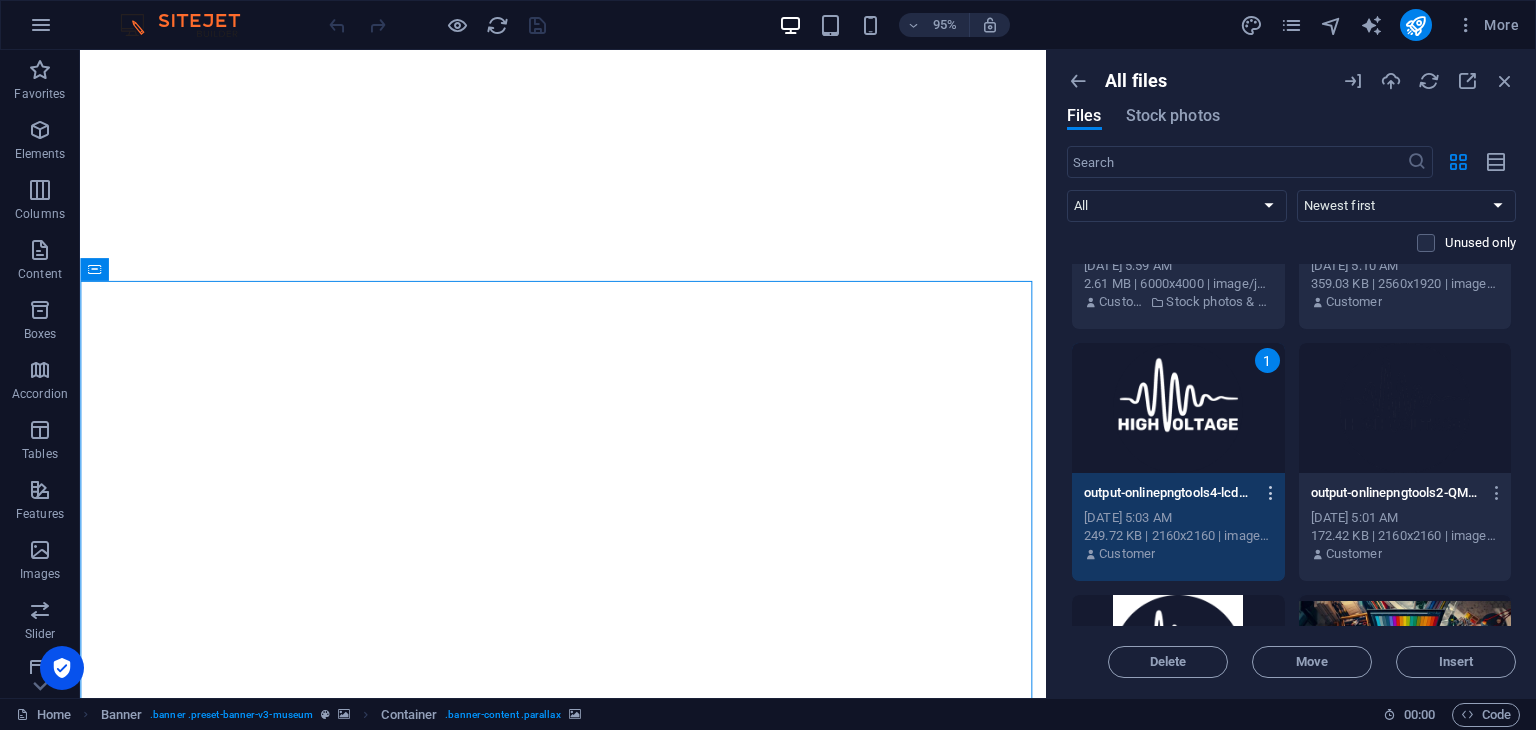 click at bounding box center [1271, 493] 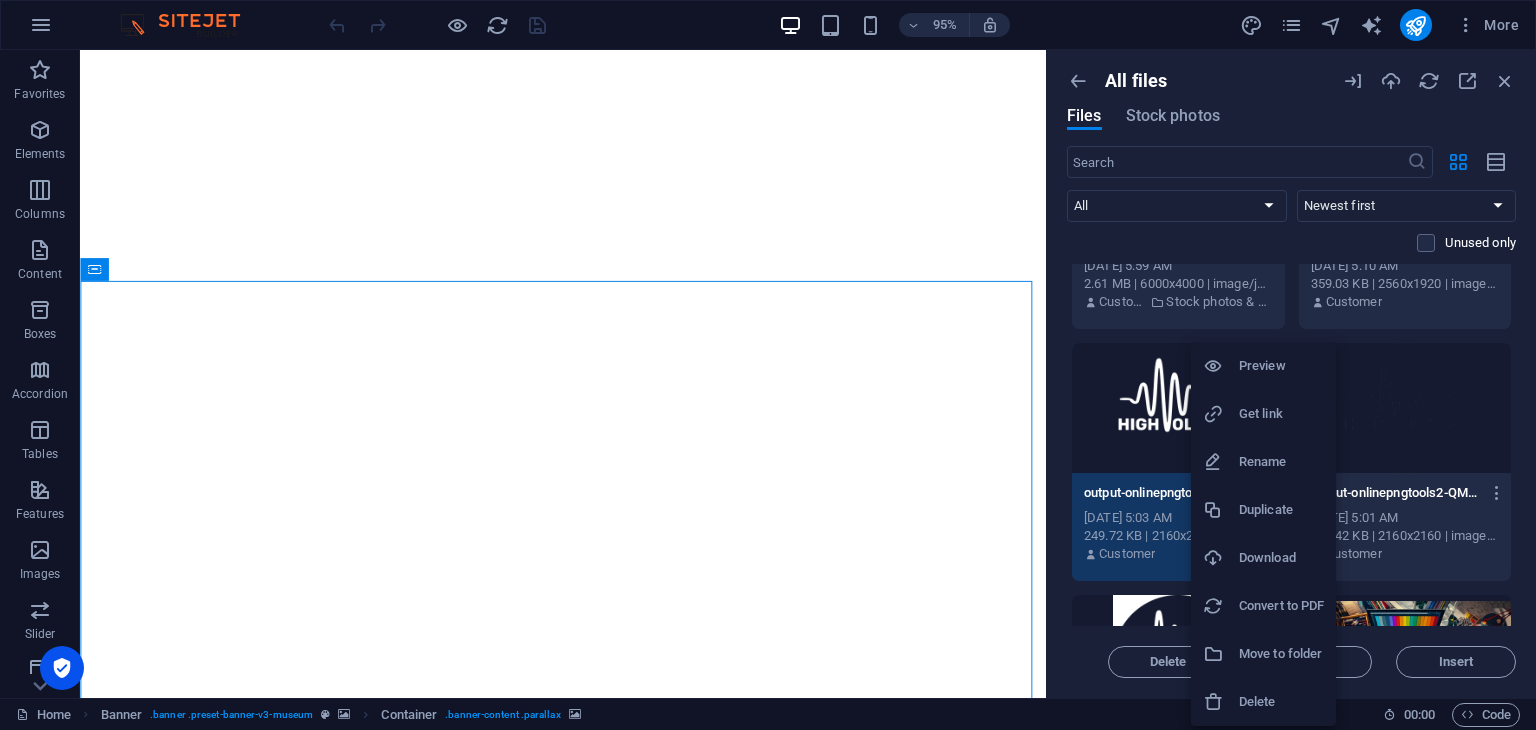 click on "Download" at bounding box center [1281, 558] 